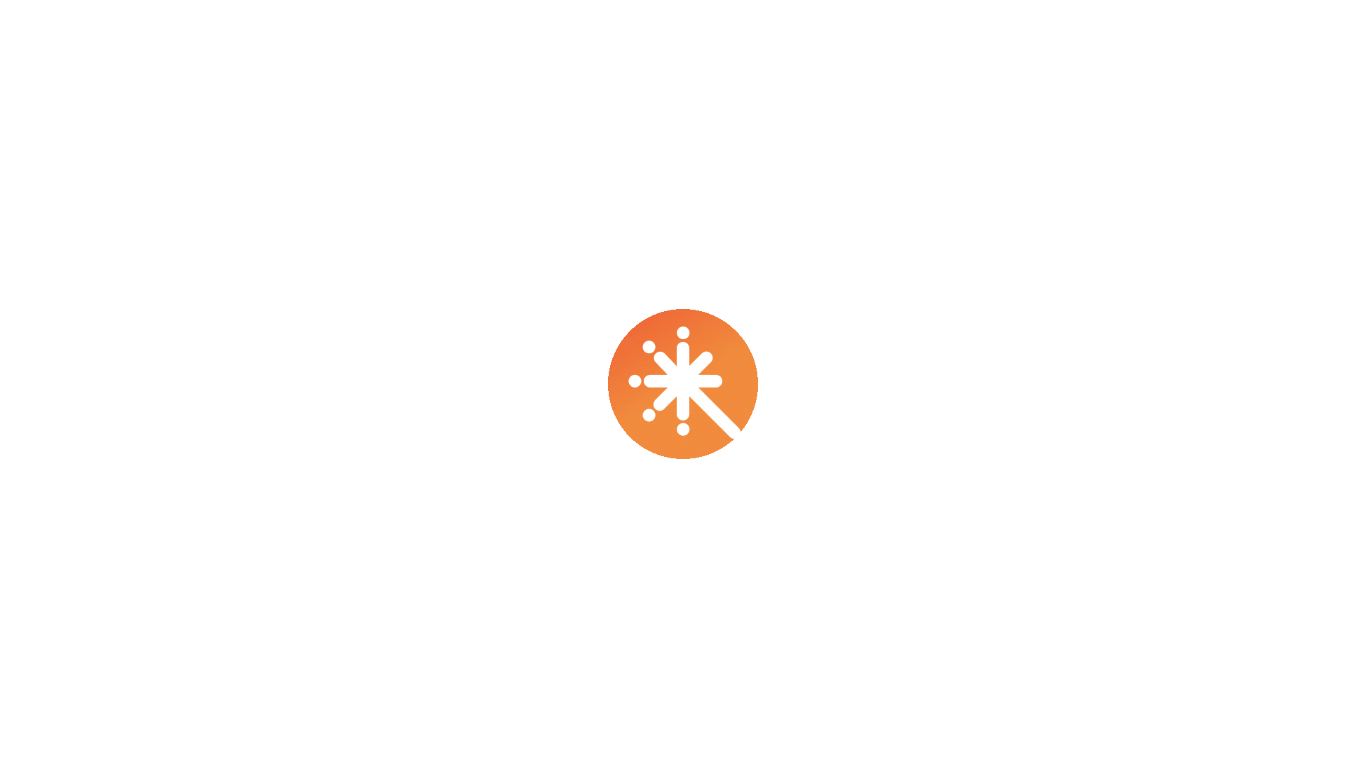 scroll, scrollTop: 0, scrollLeft: 0, axis: both 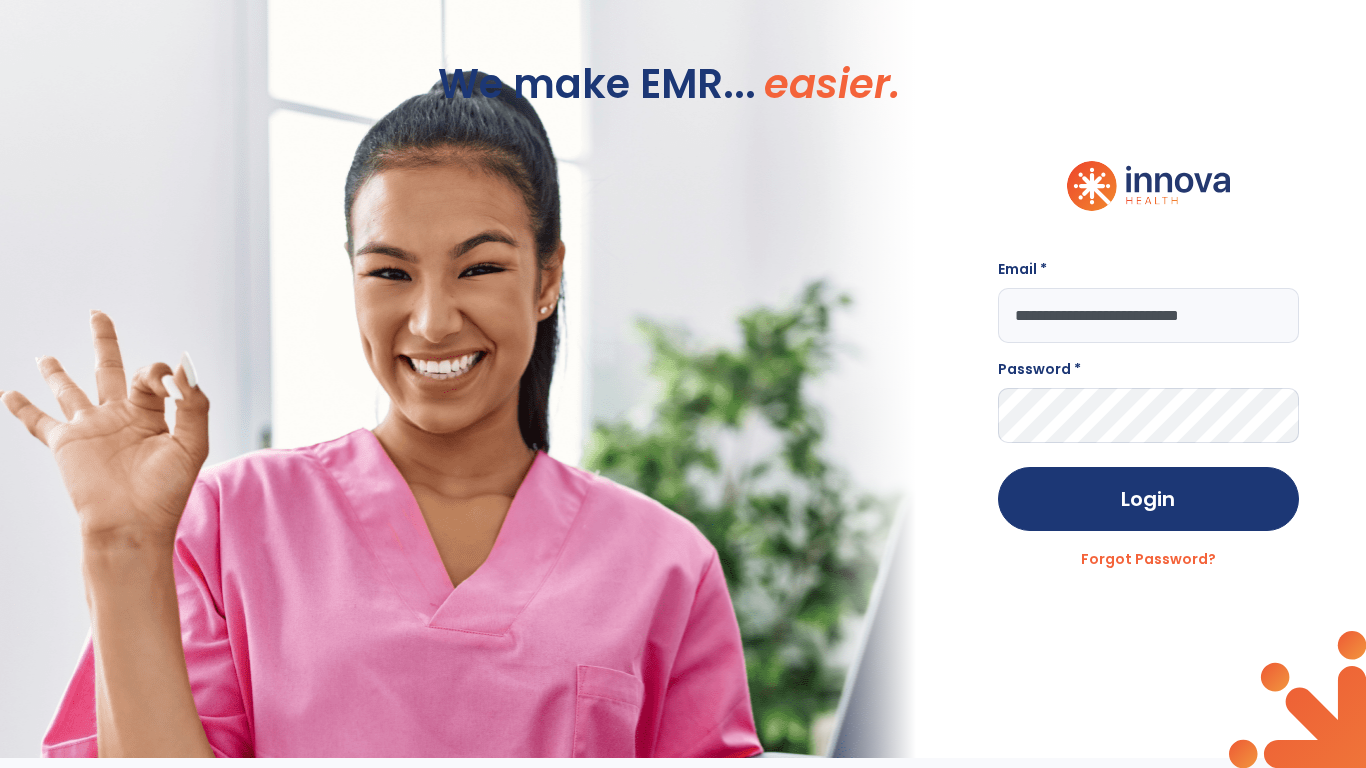type on "**********" 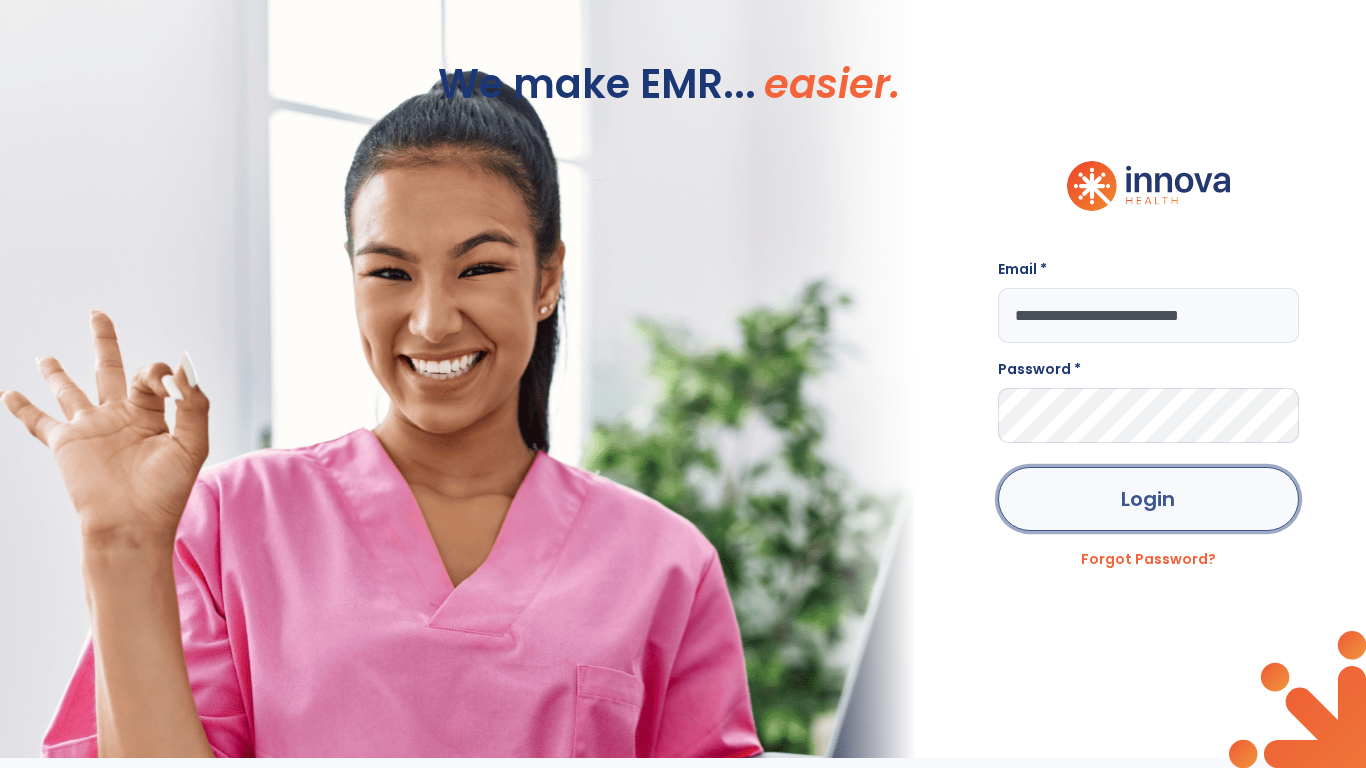 click on "Login" 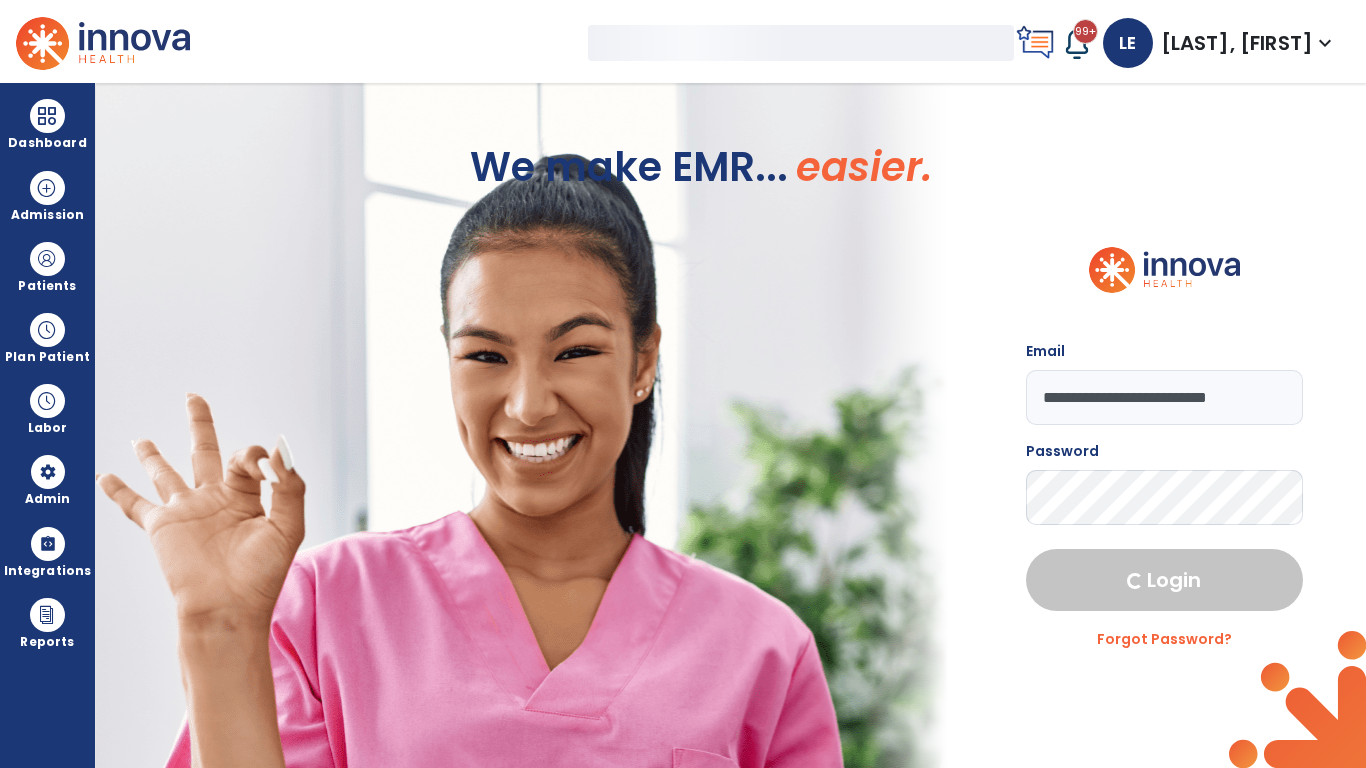 select on "***" 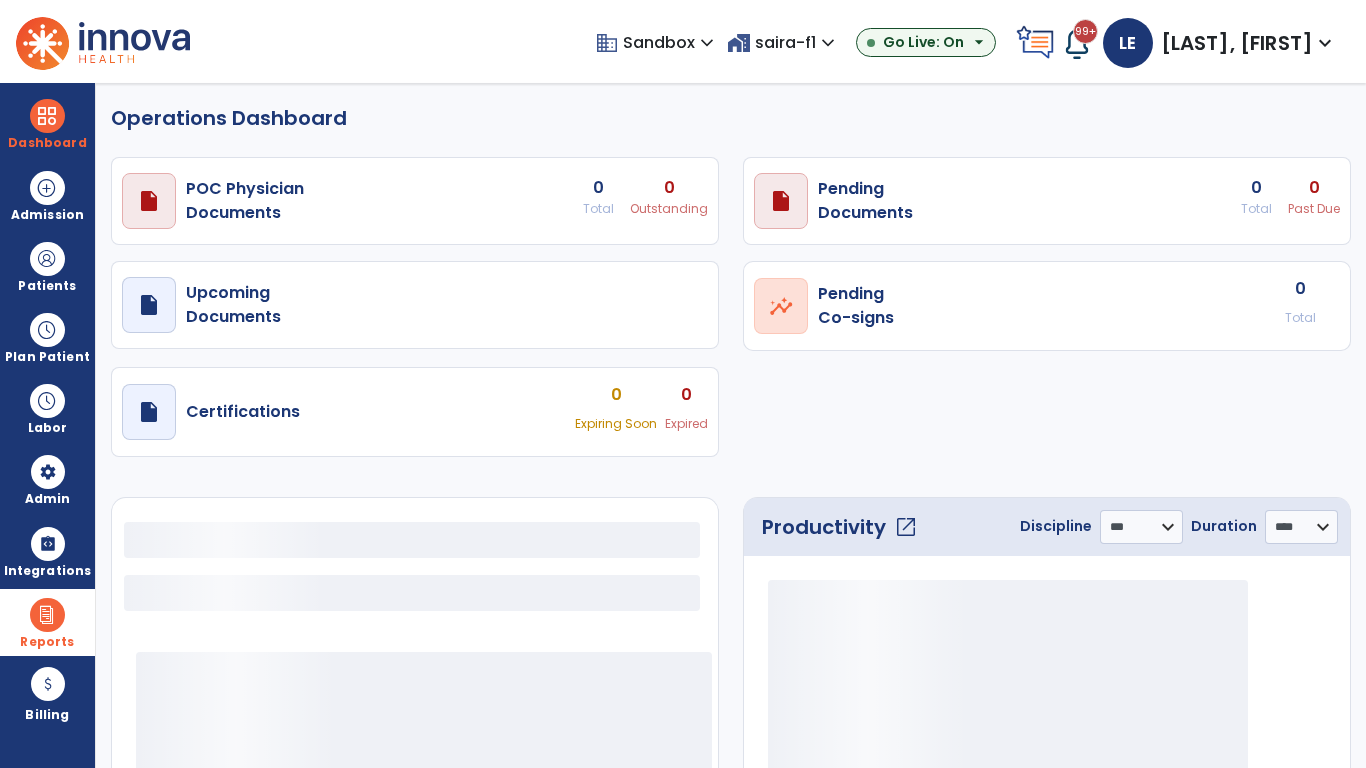 click at bounding box center (47, 615) 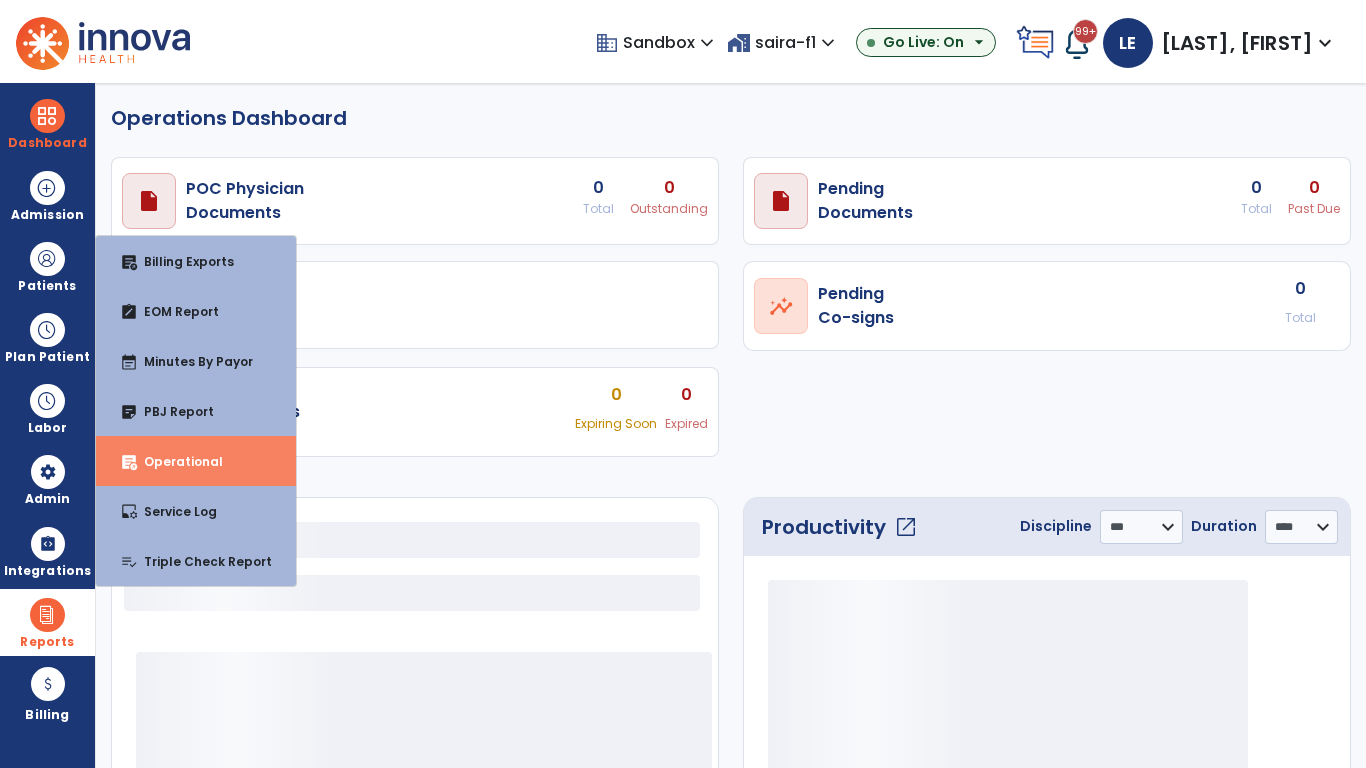 click on "Operational" at bounding box center (175, 461) 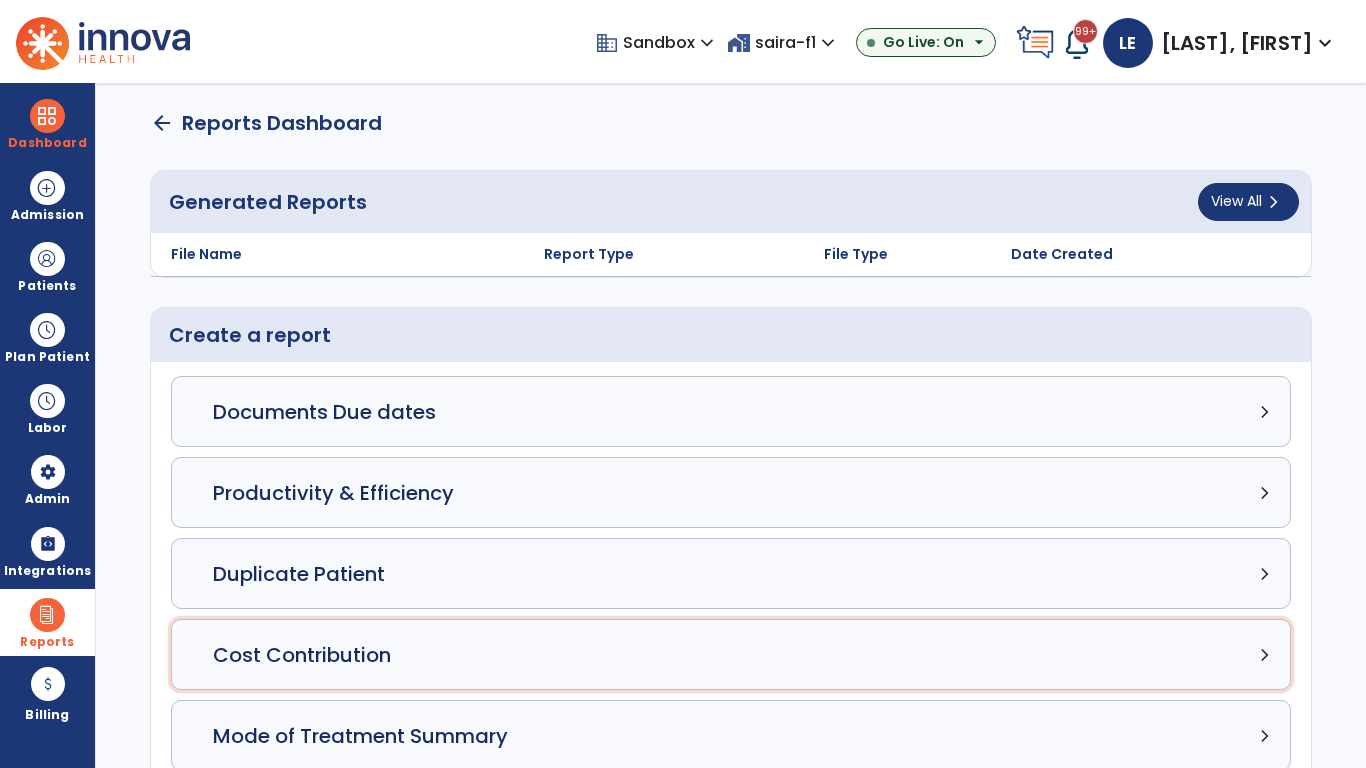 click on "Cost Contribution chevron_right" 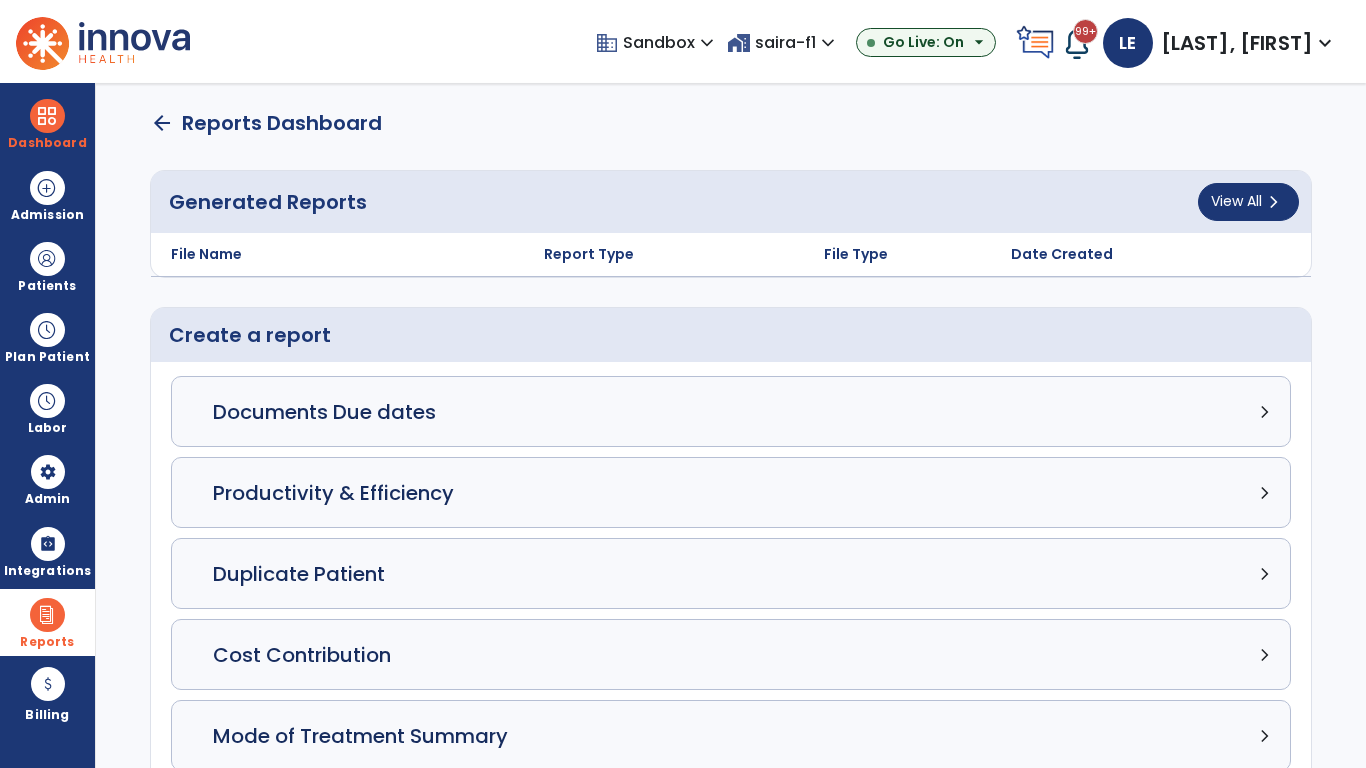 select on "*****" 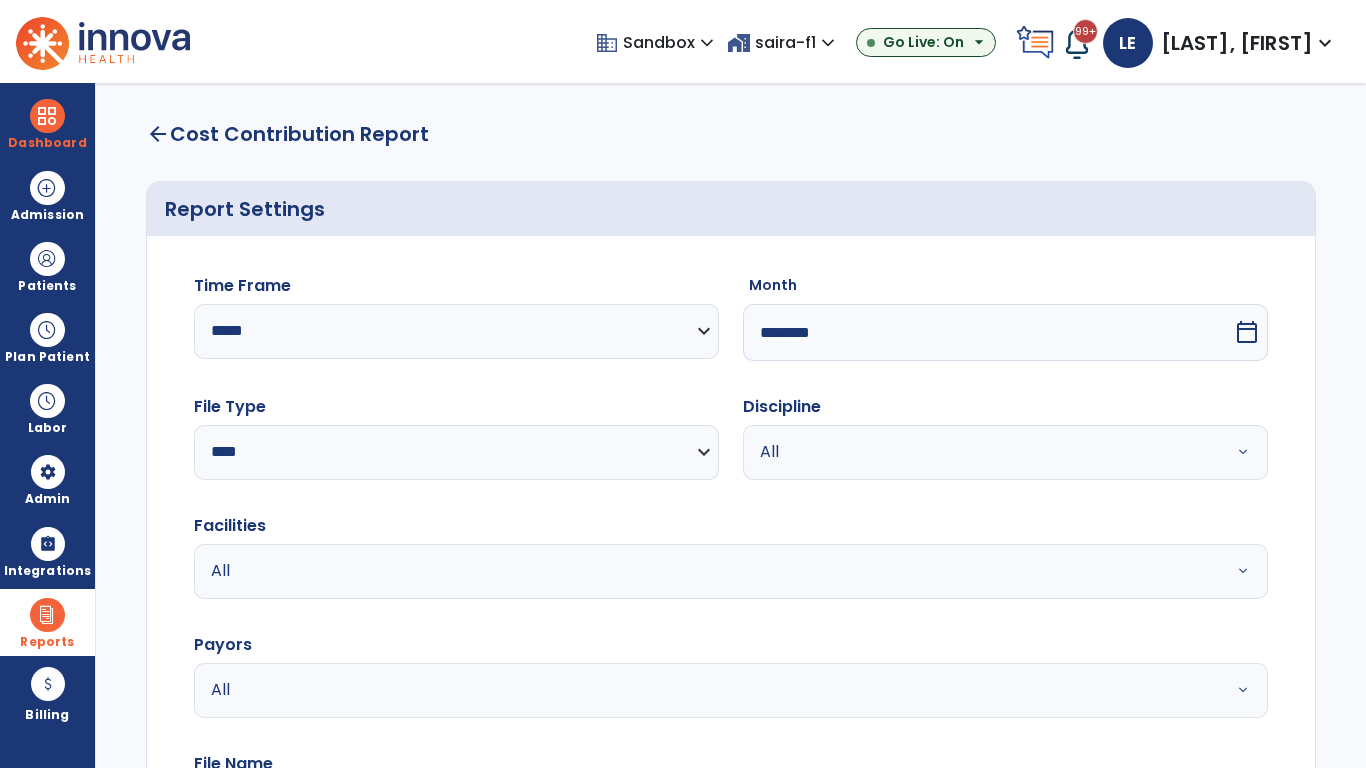 select on "*****" 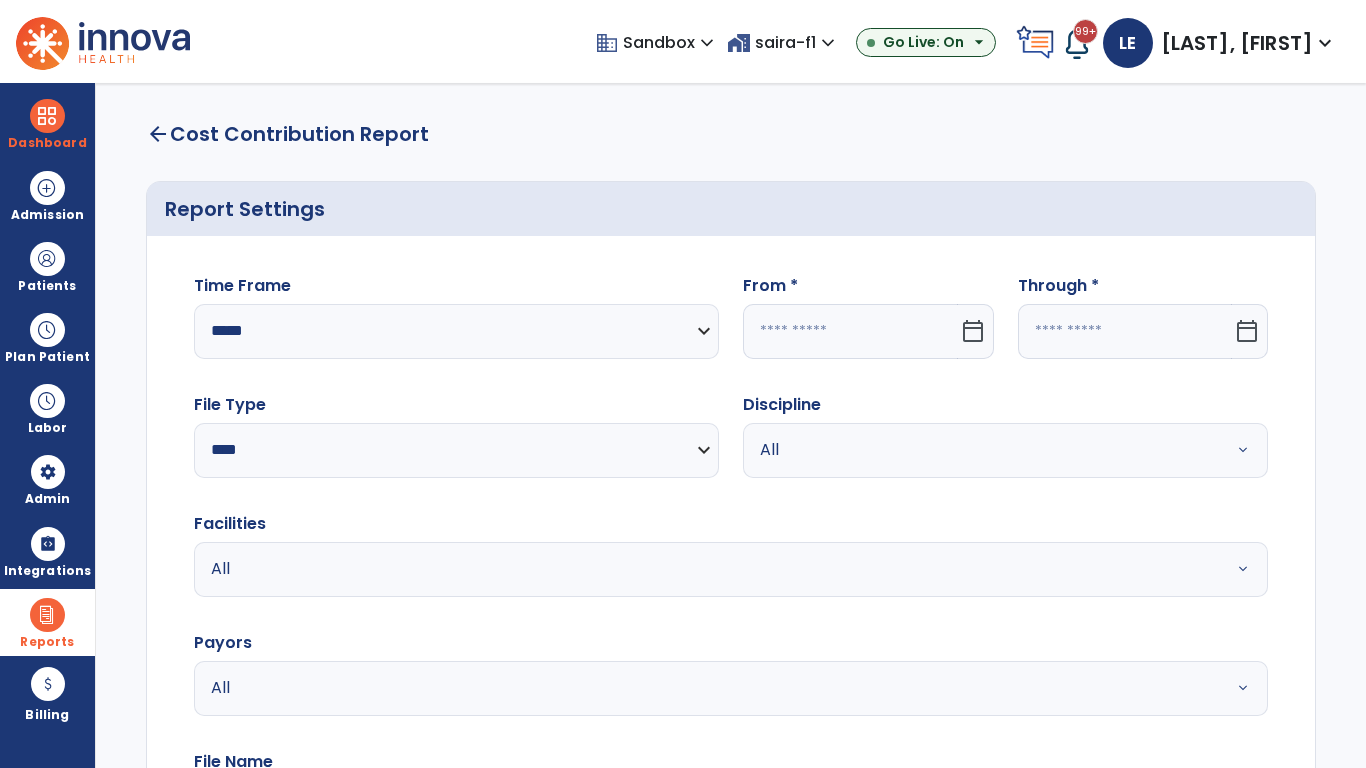 click 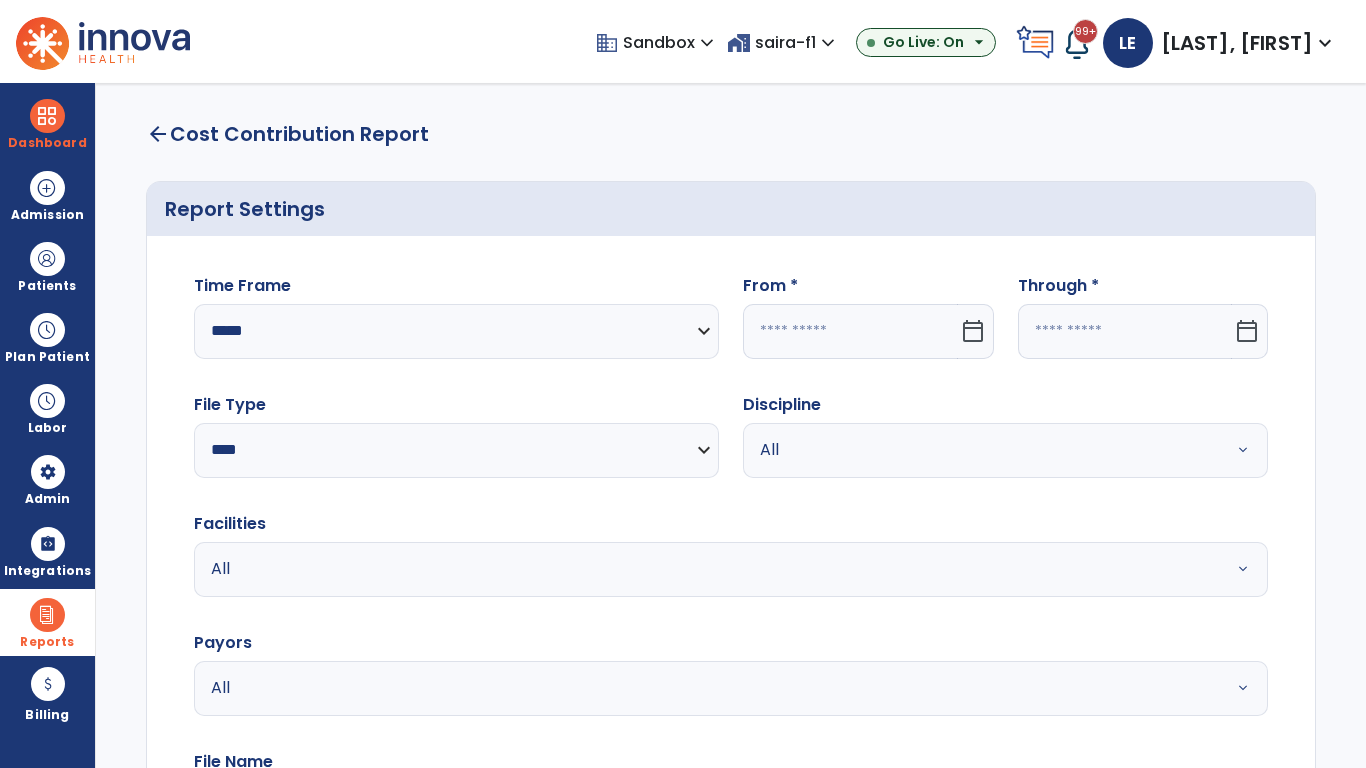 select on "*" 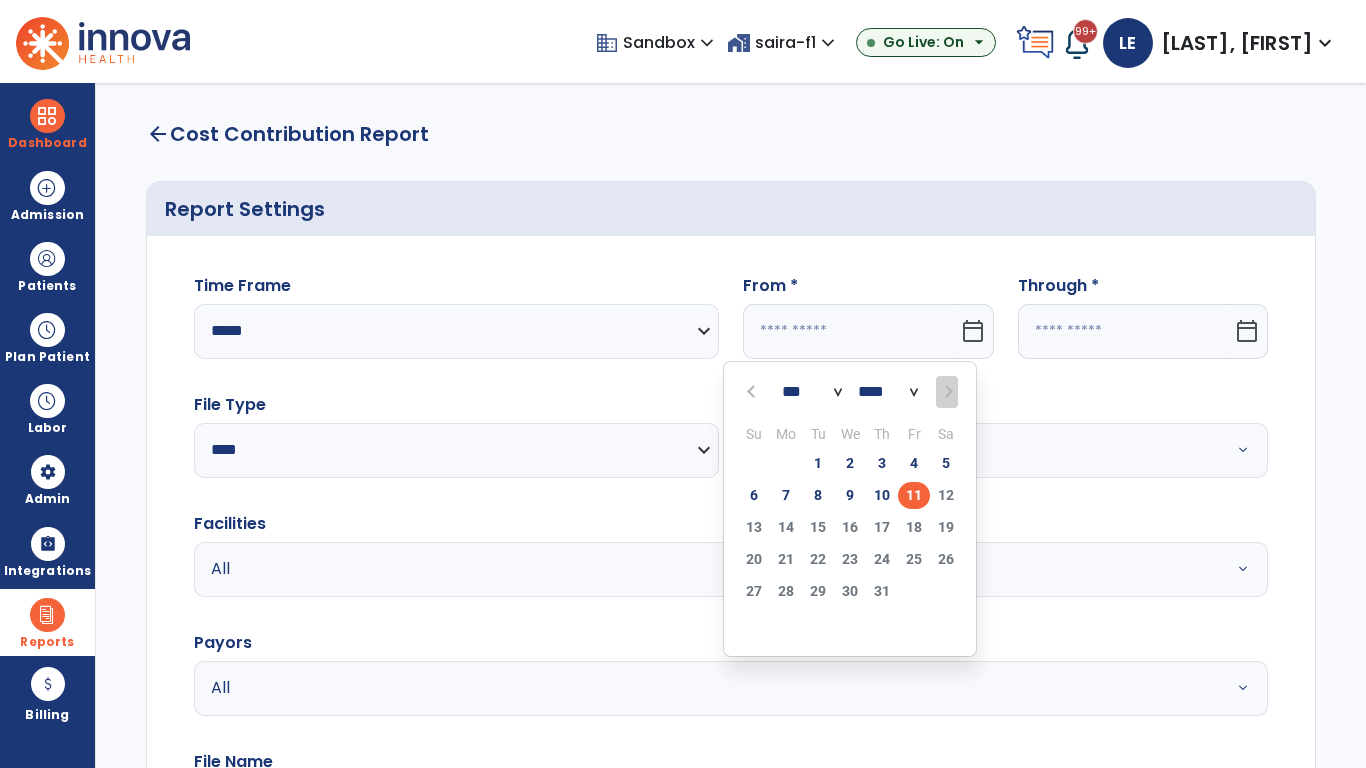 select on "****" 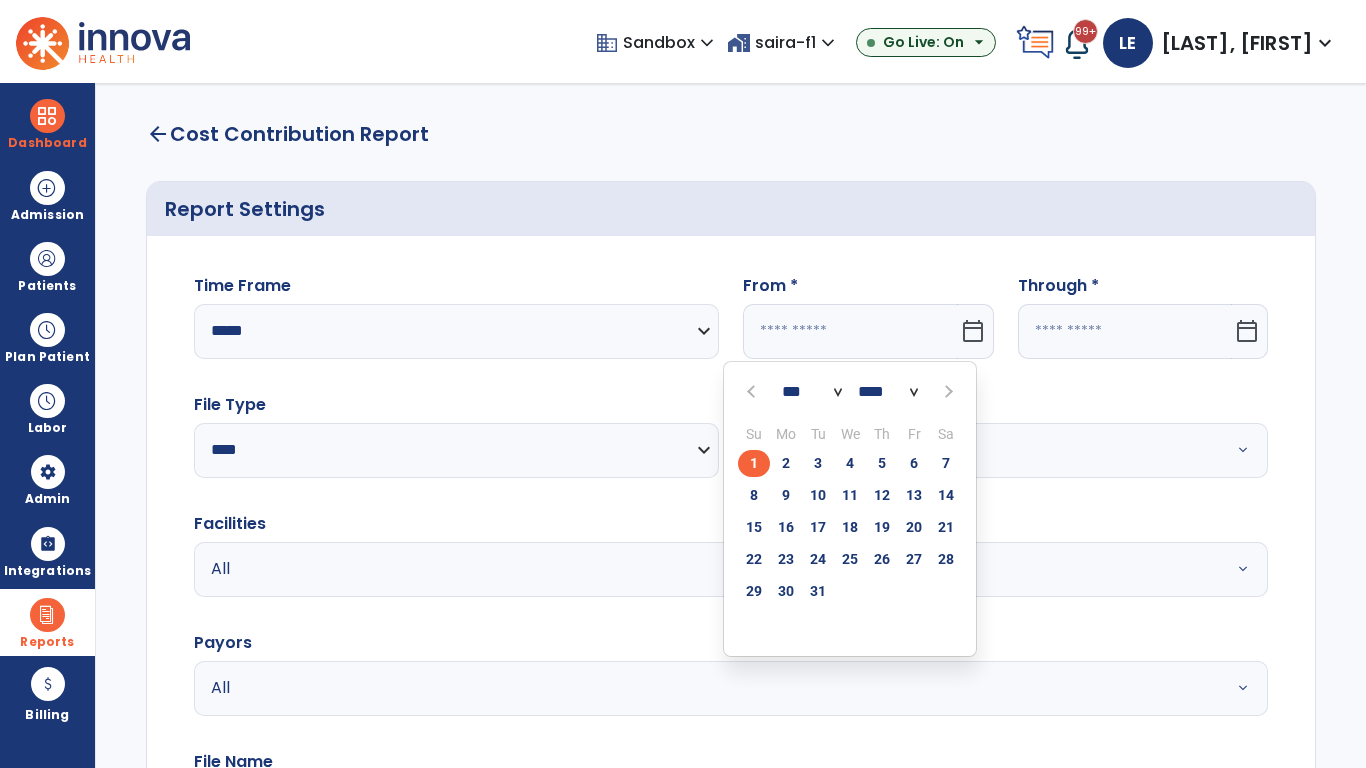 click on "1" 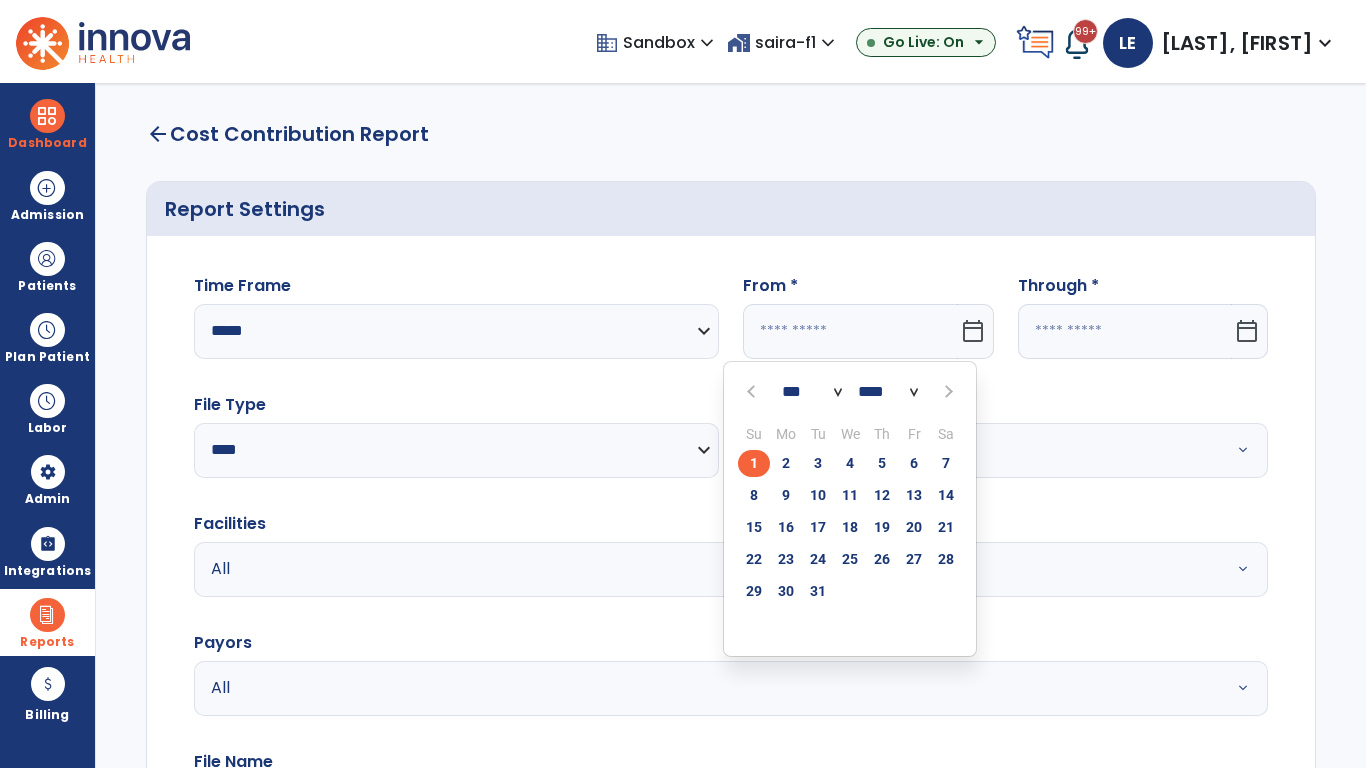 type on "**********" 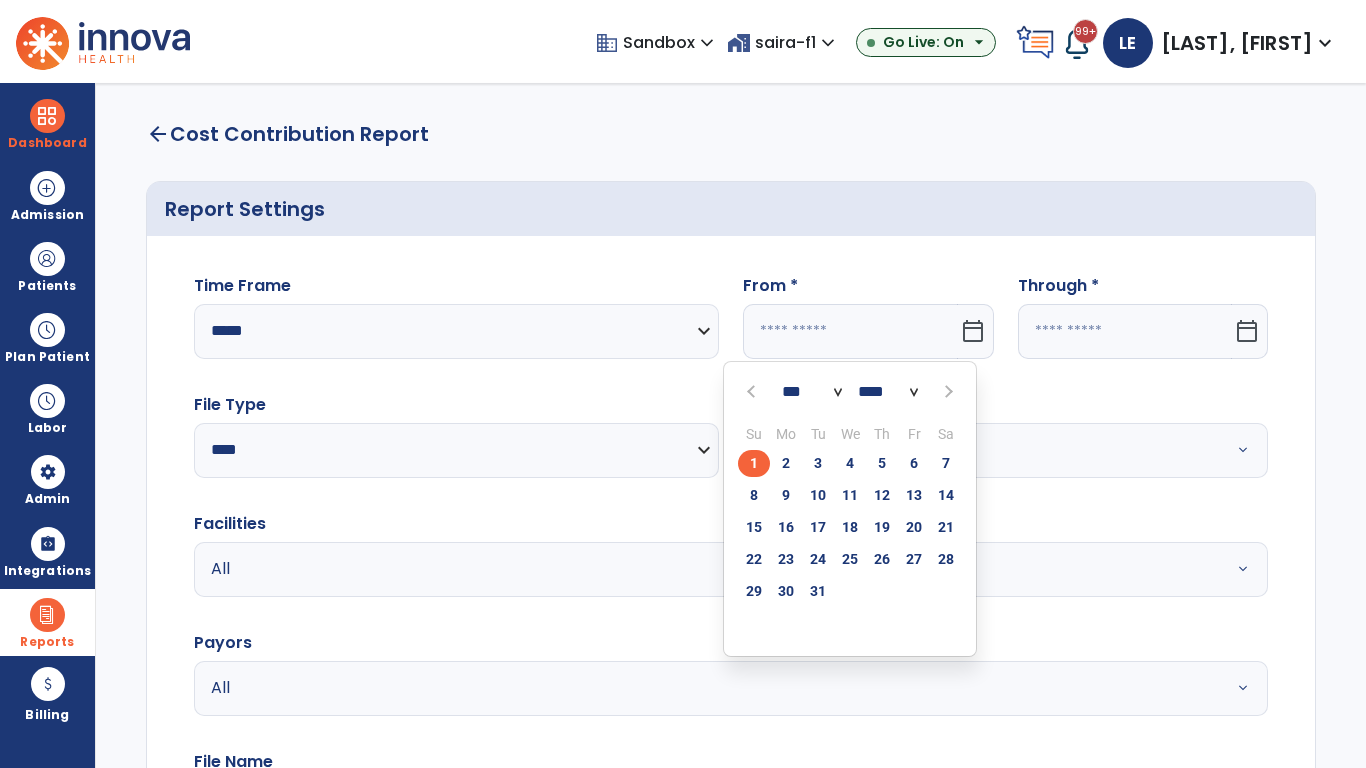 type on "*********" 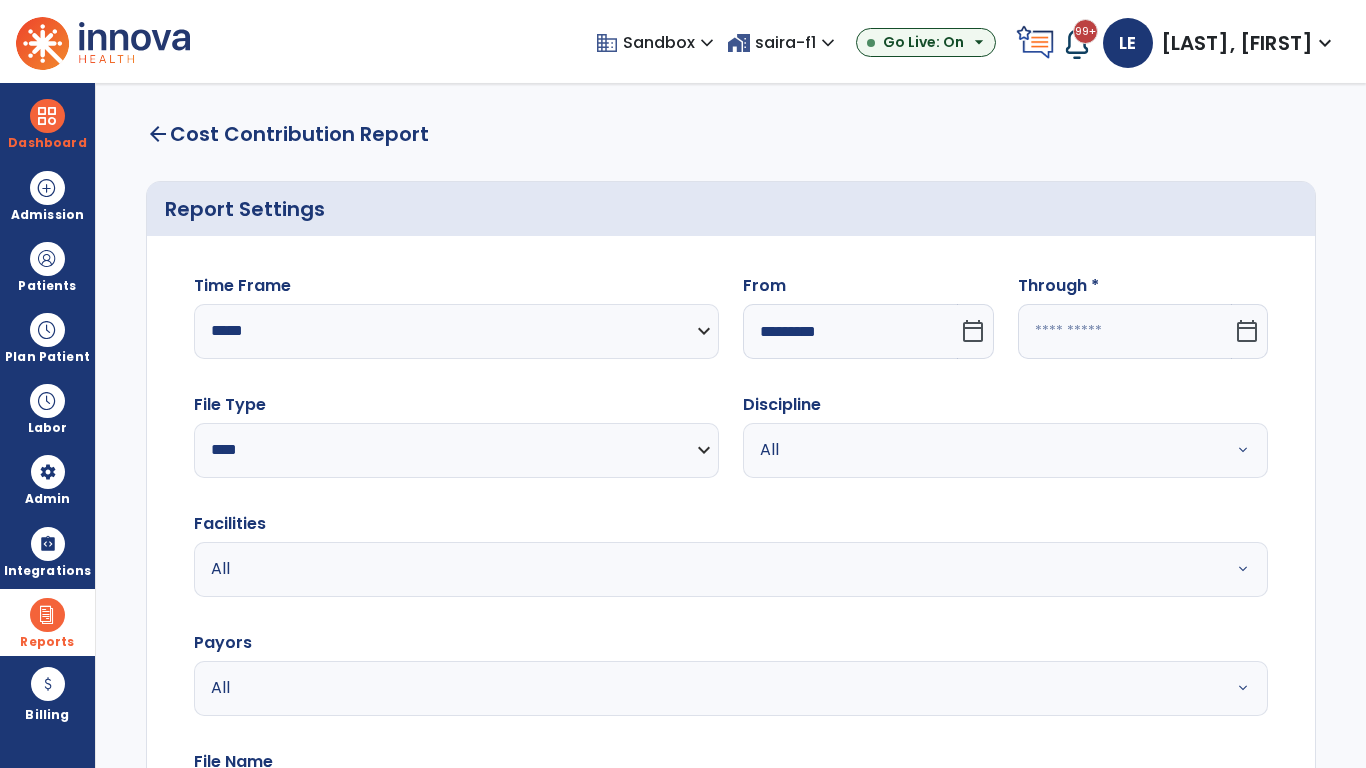 click 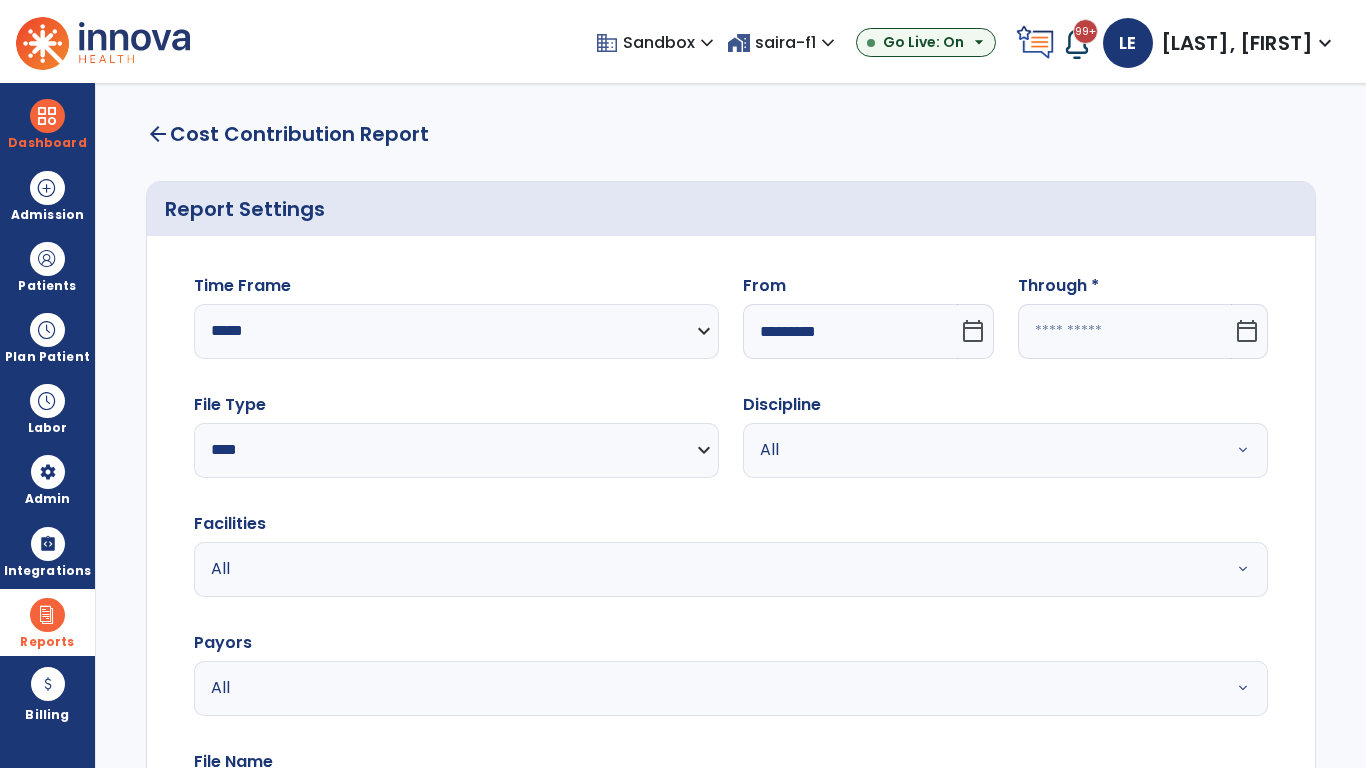 select on "*" 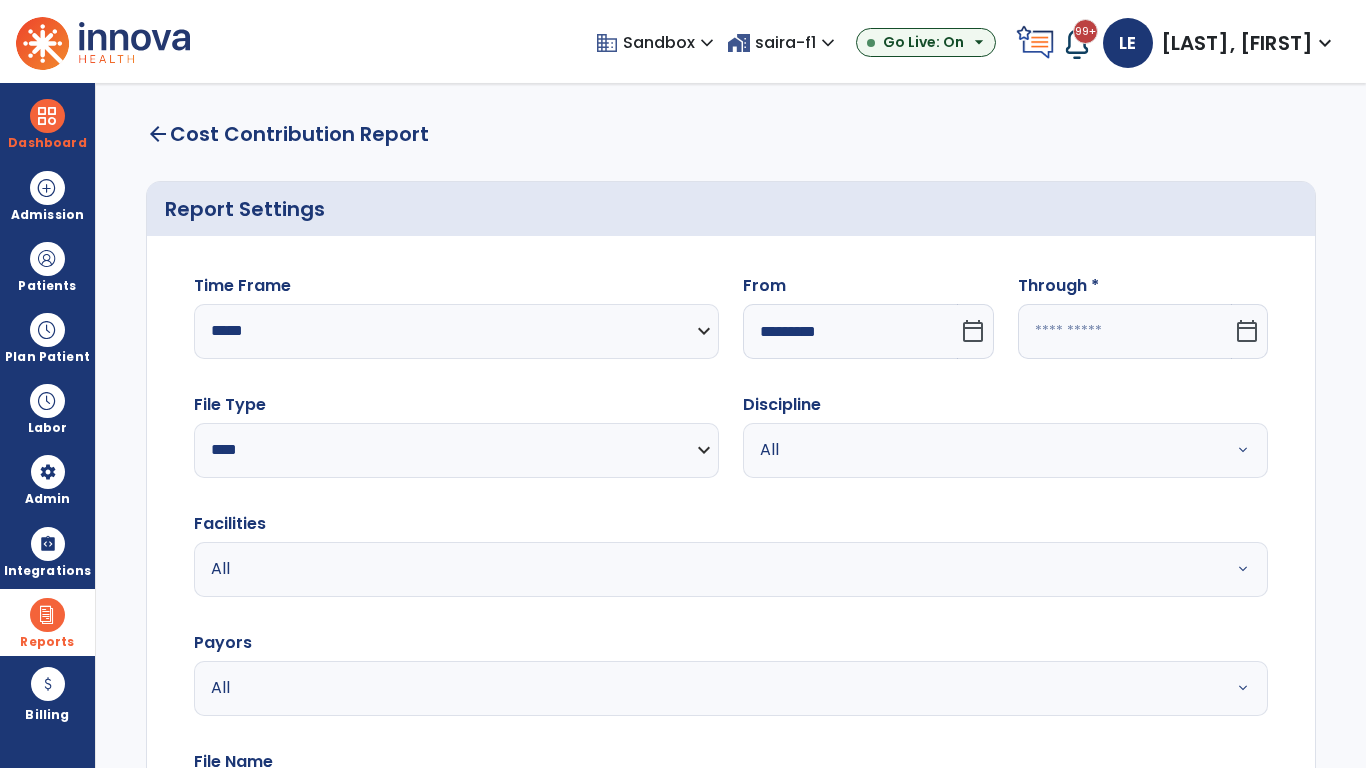 select on "****" 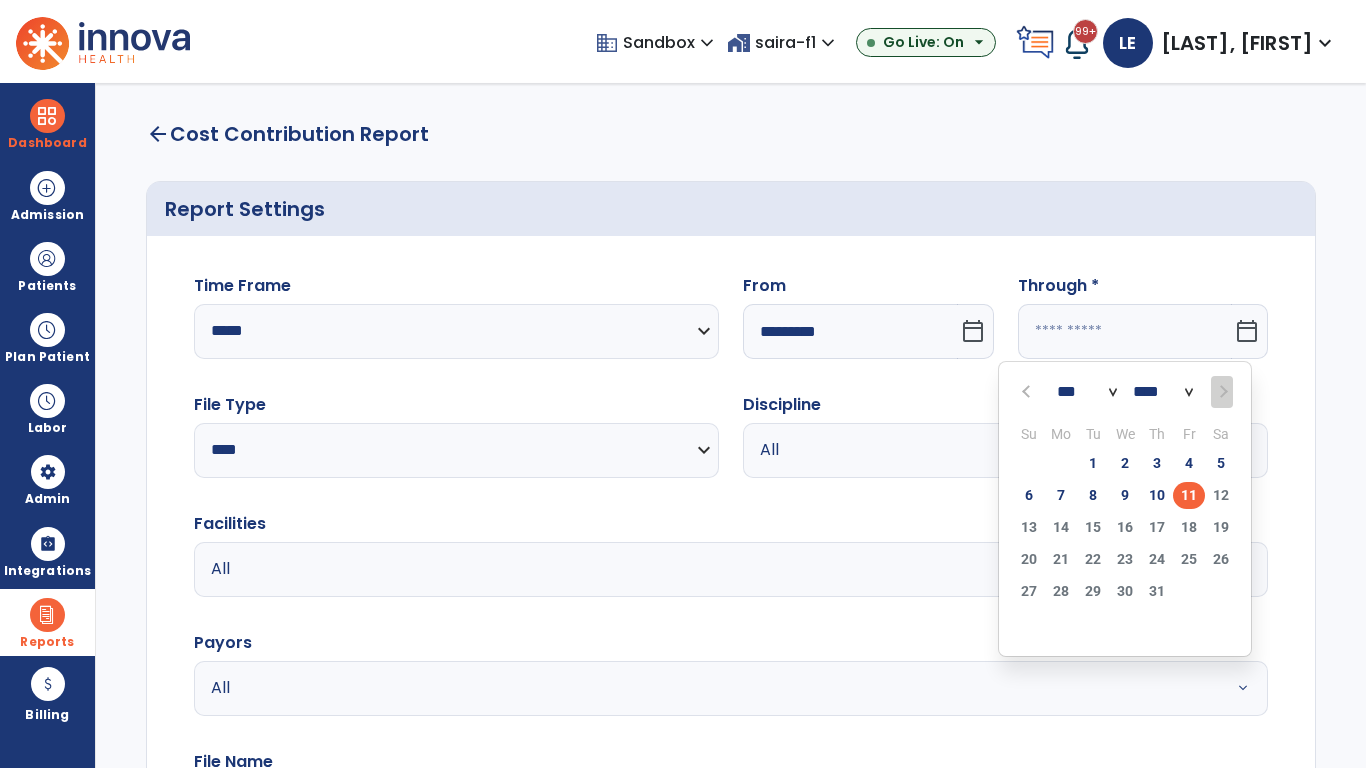 select on "*" 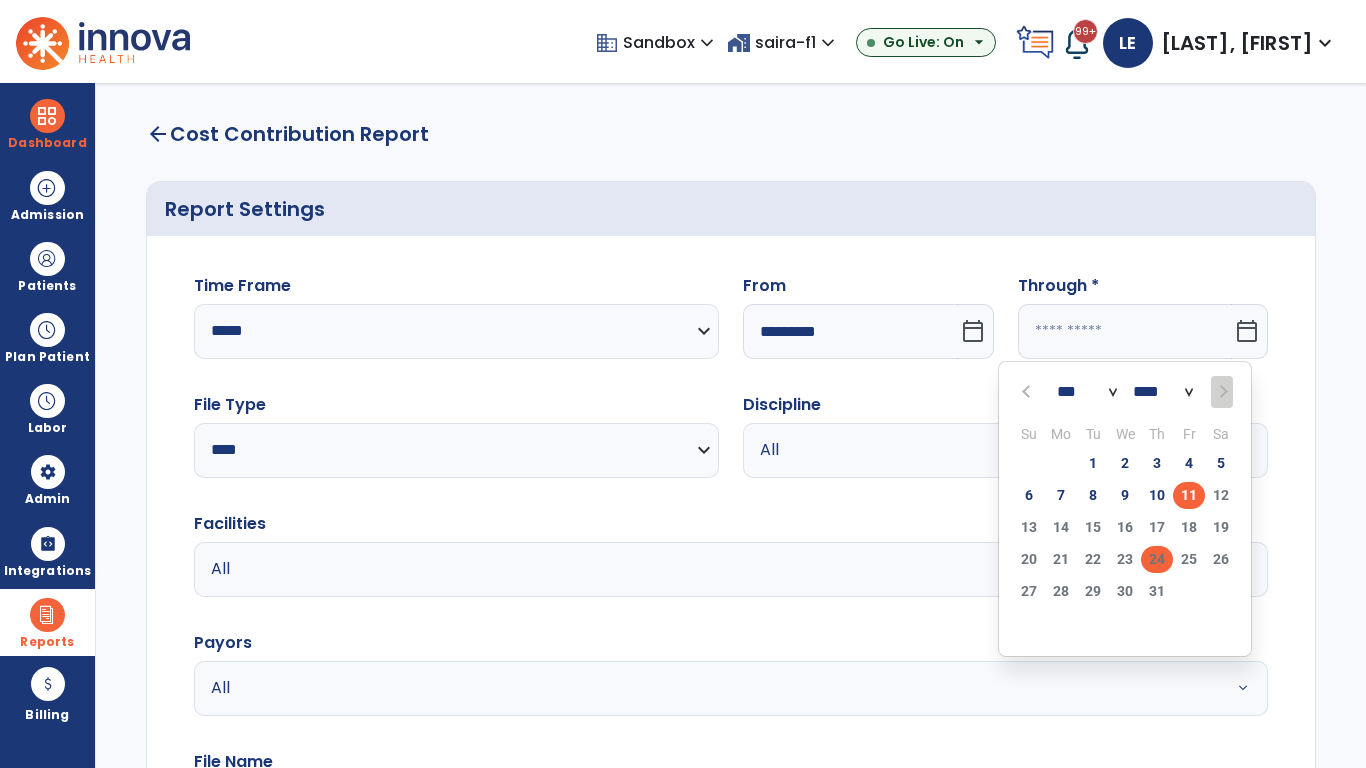click on "24" 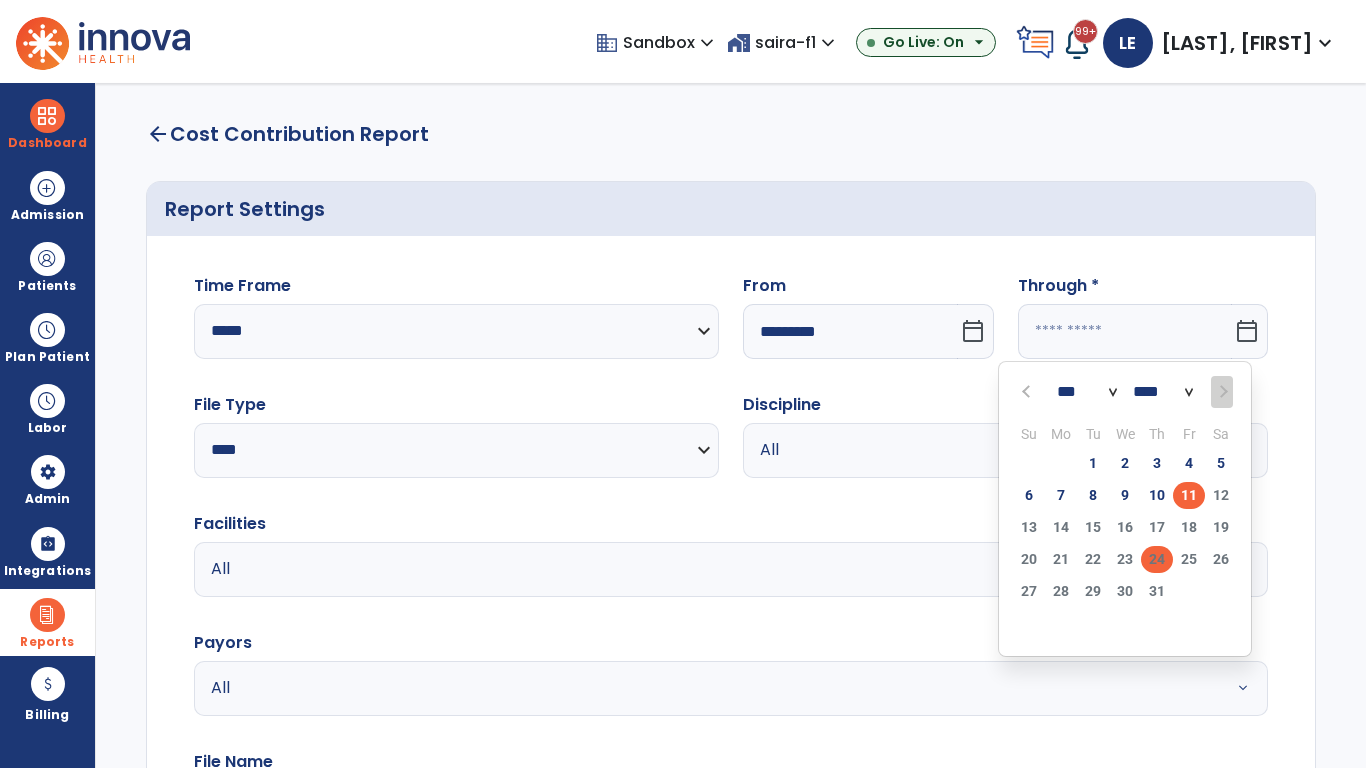 type on "**********" 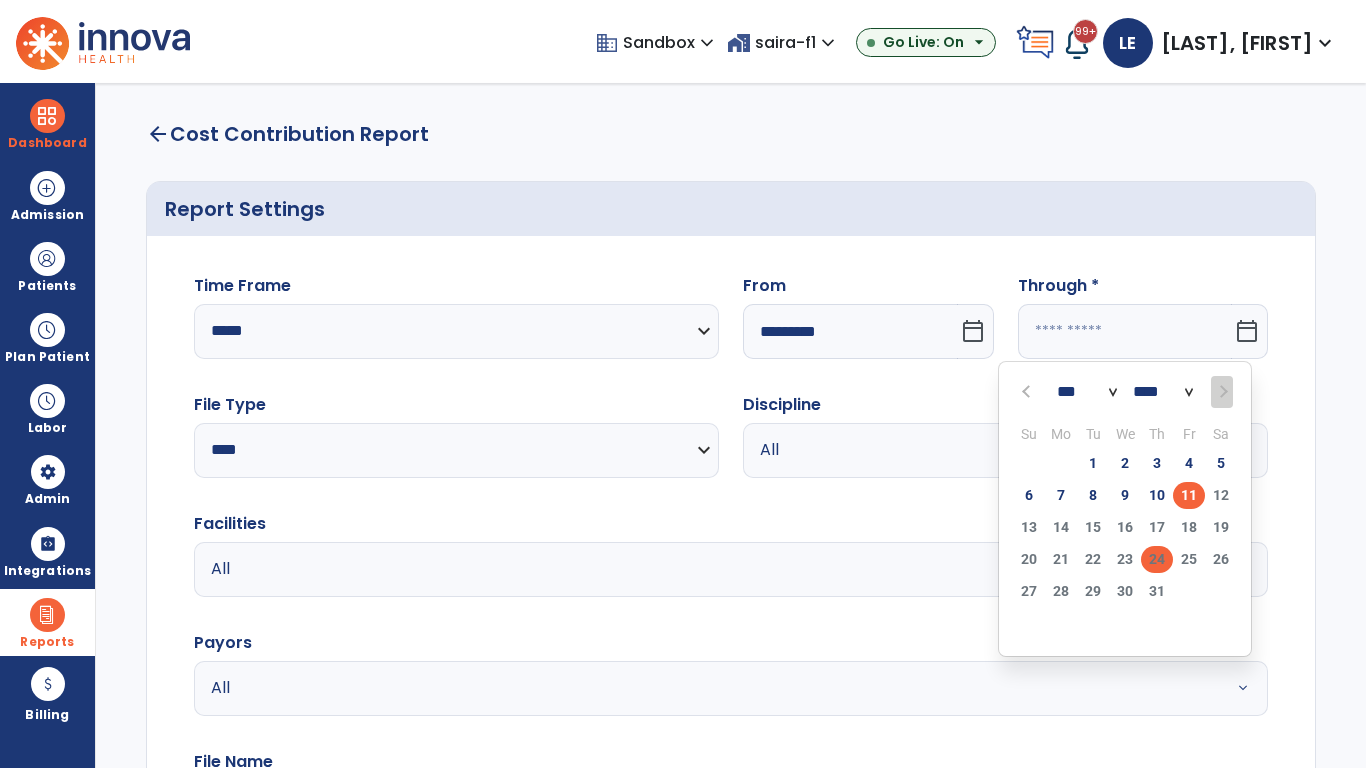 type on "*********" 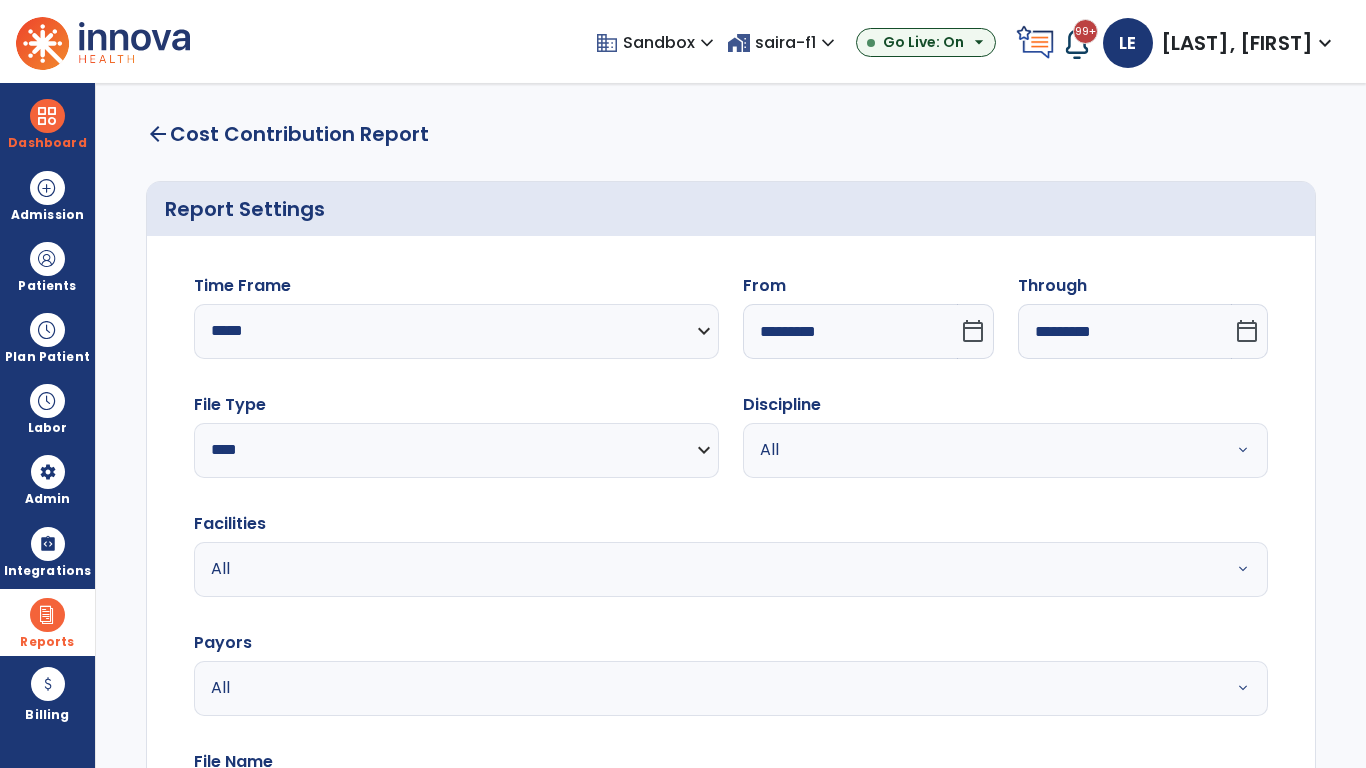 click on "All" at bounding box center (981, 450) 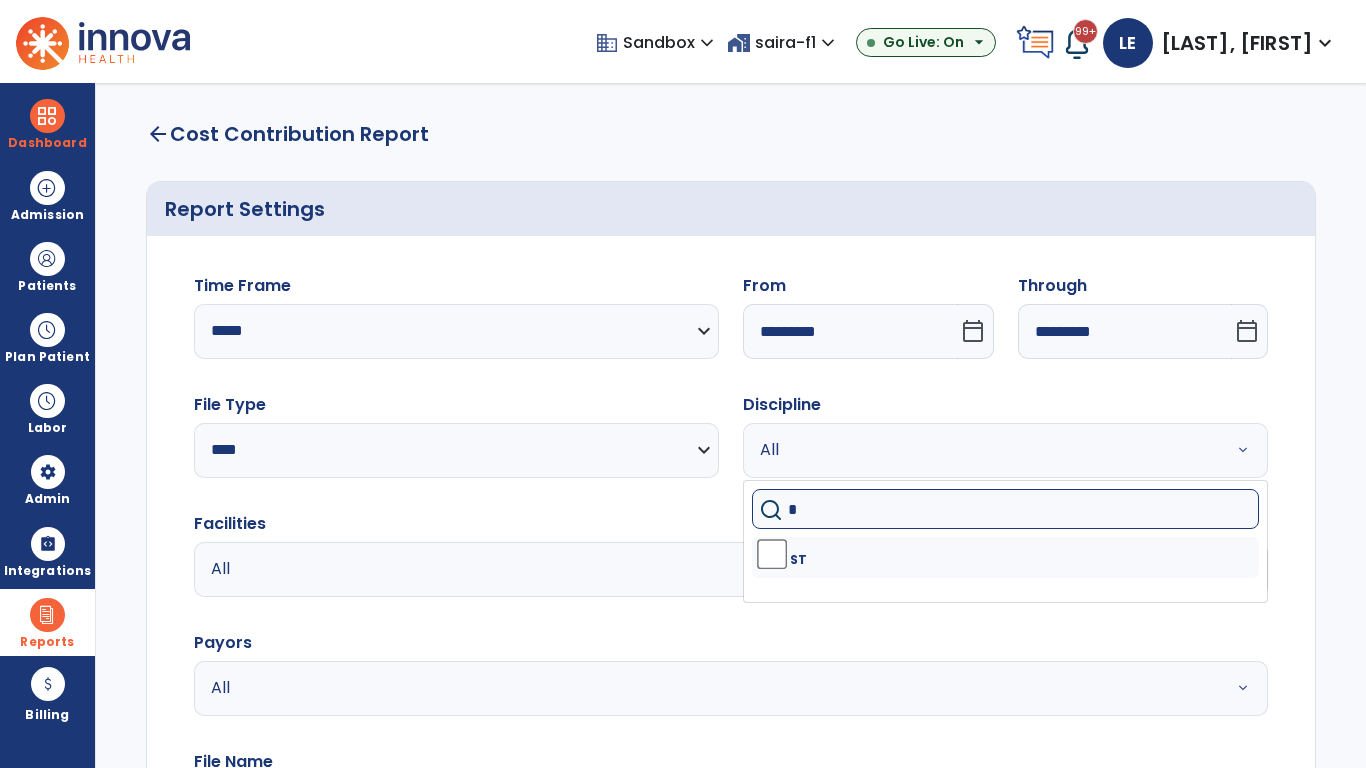 type on "**" 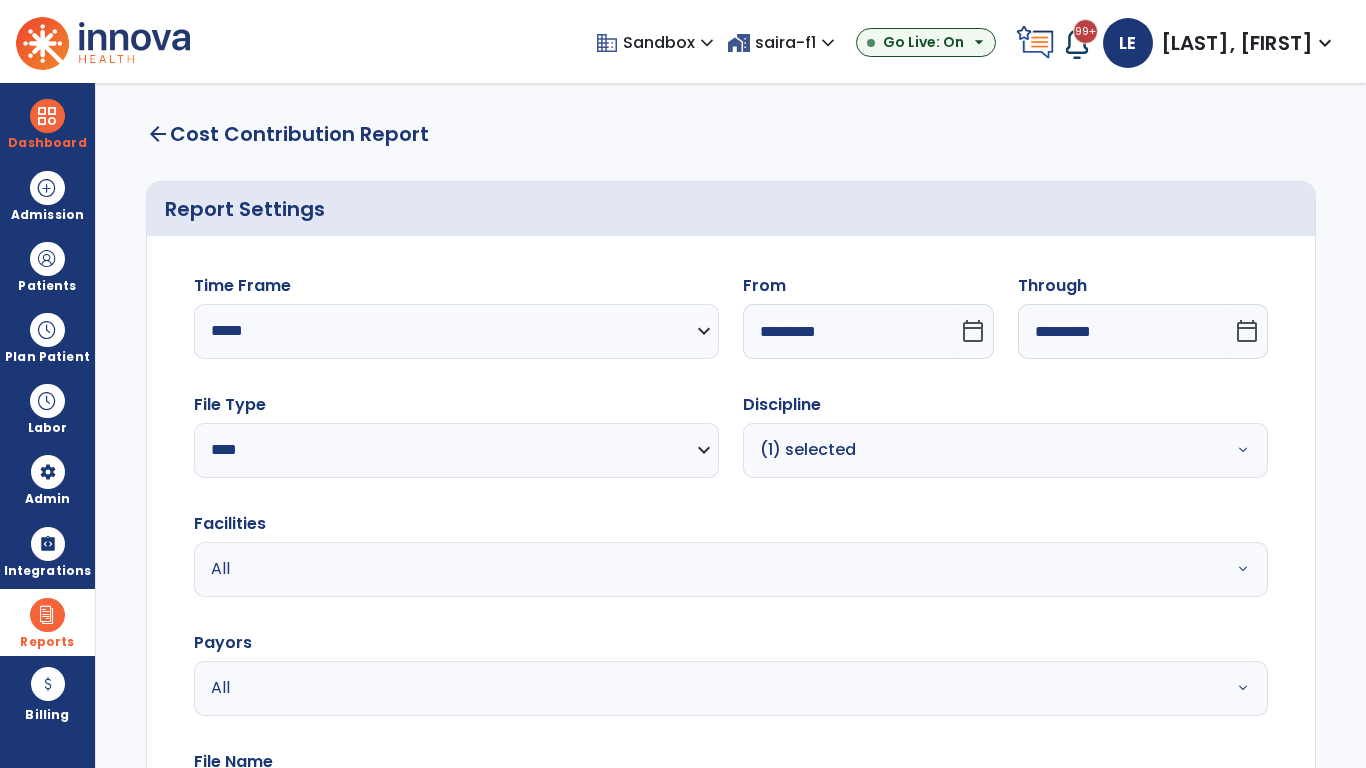 scroll, scrollTop: 51, scrollLeft: 0, axis: vertical 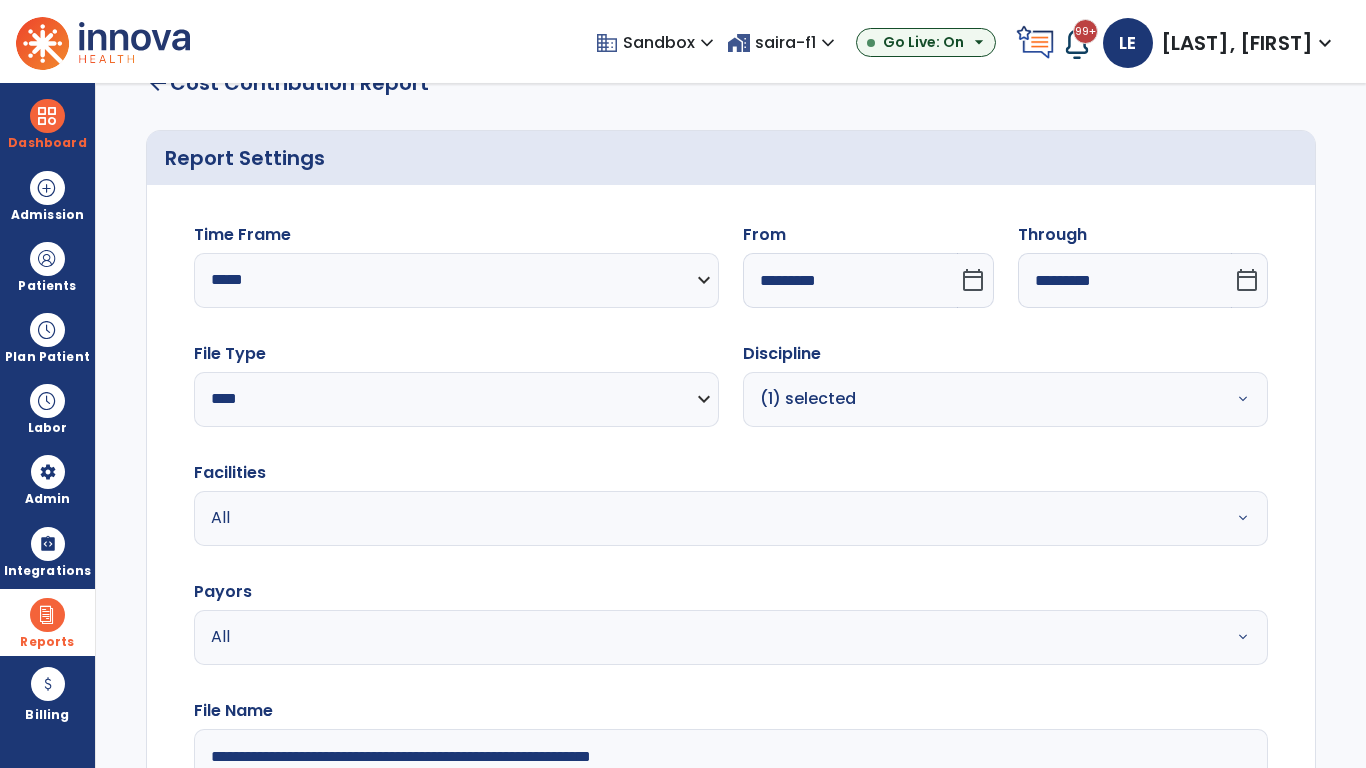 type on "**********" 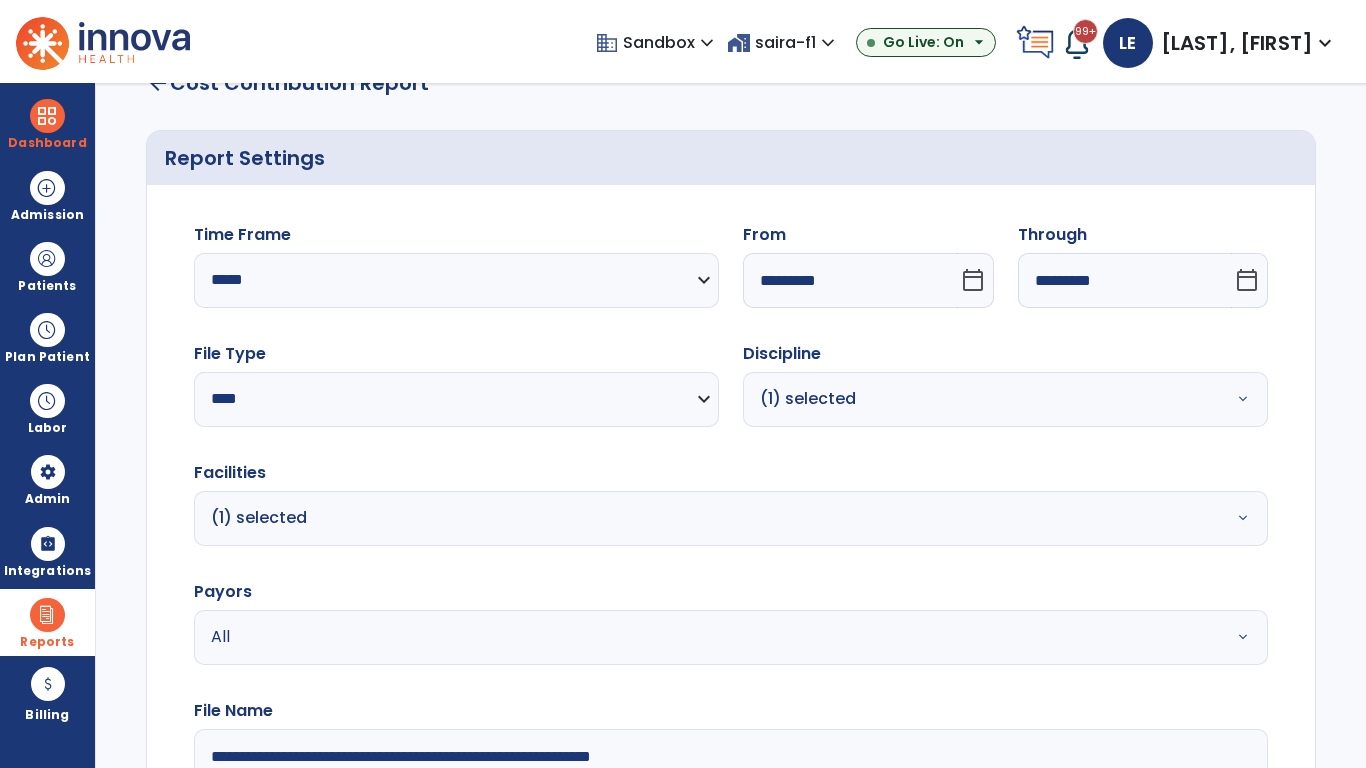 click on "All" at bounding box center (679, 637) 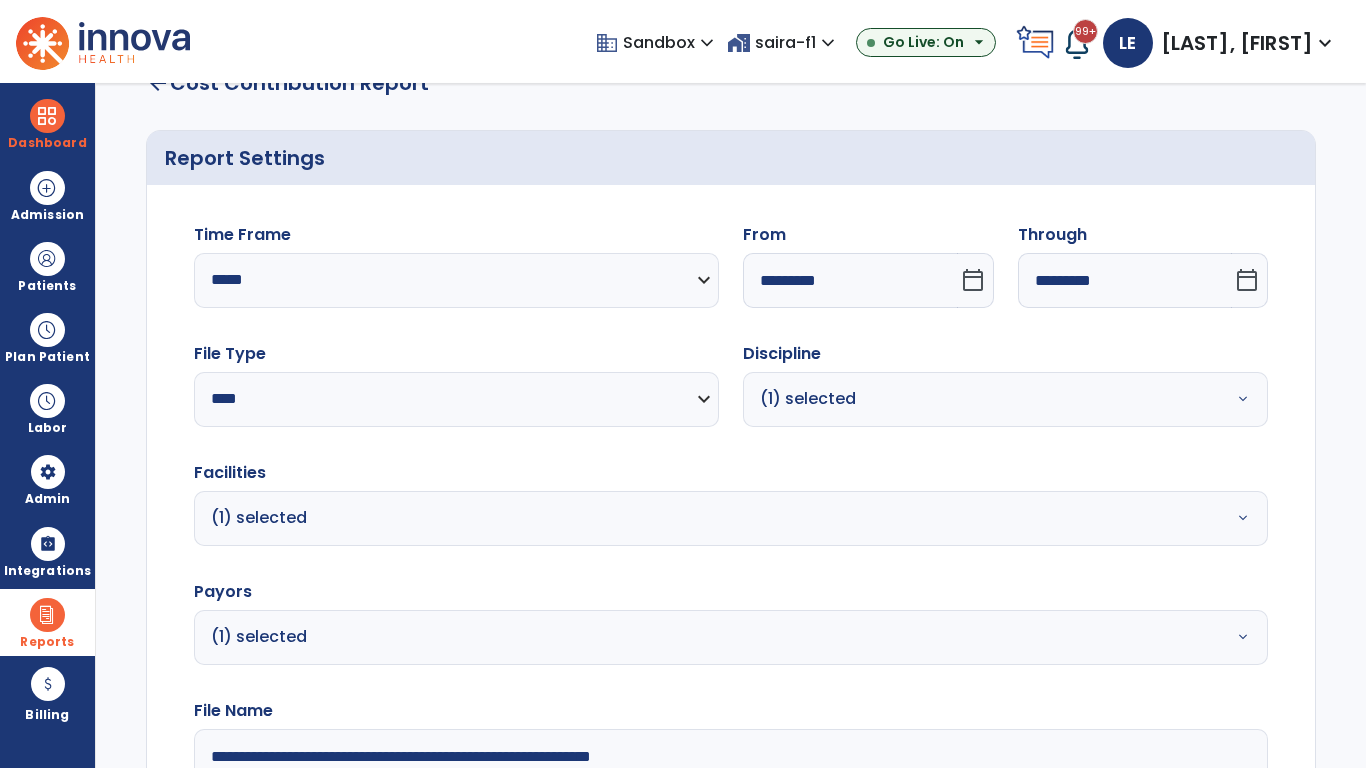 click on "Generate Report" 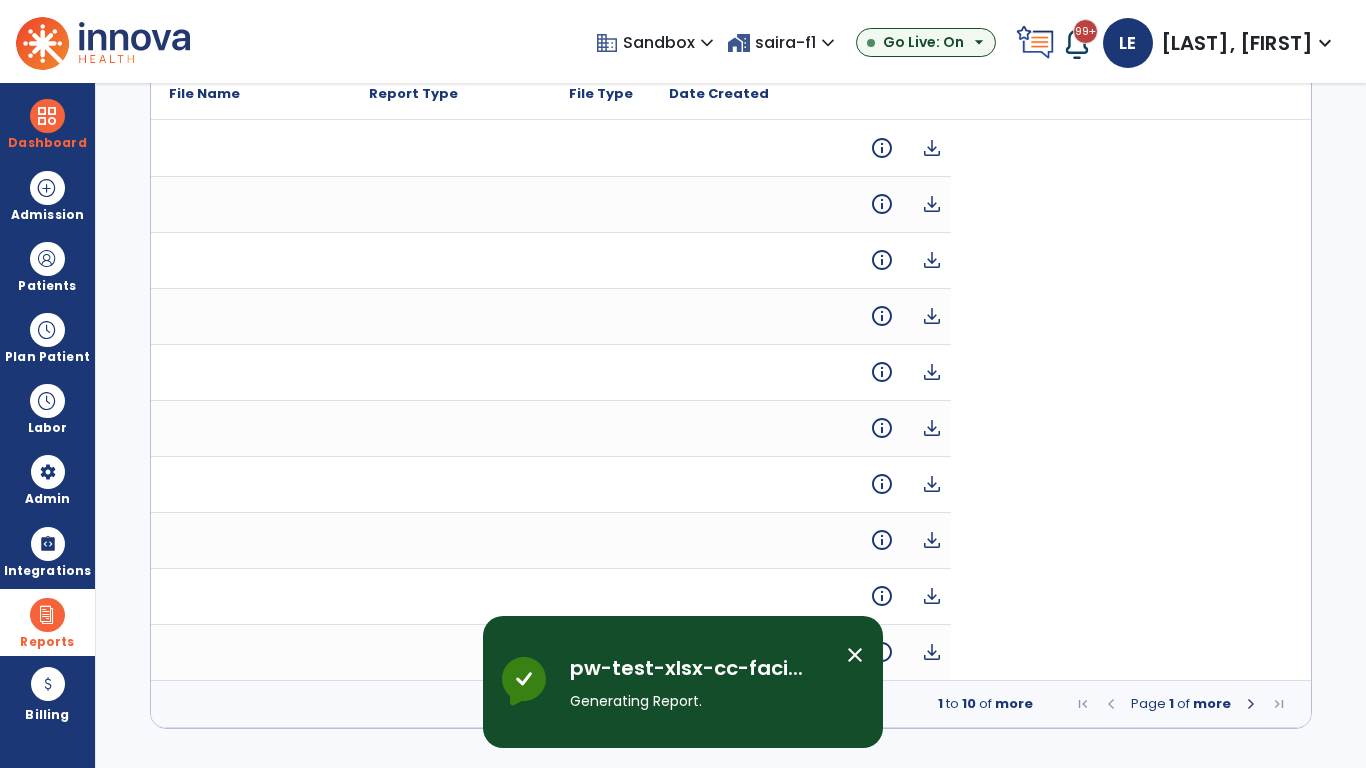 scroll, scrollTop: 0, scrollLeft: 0, axis: both 